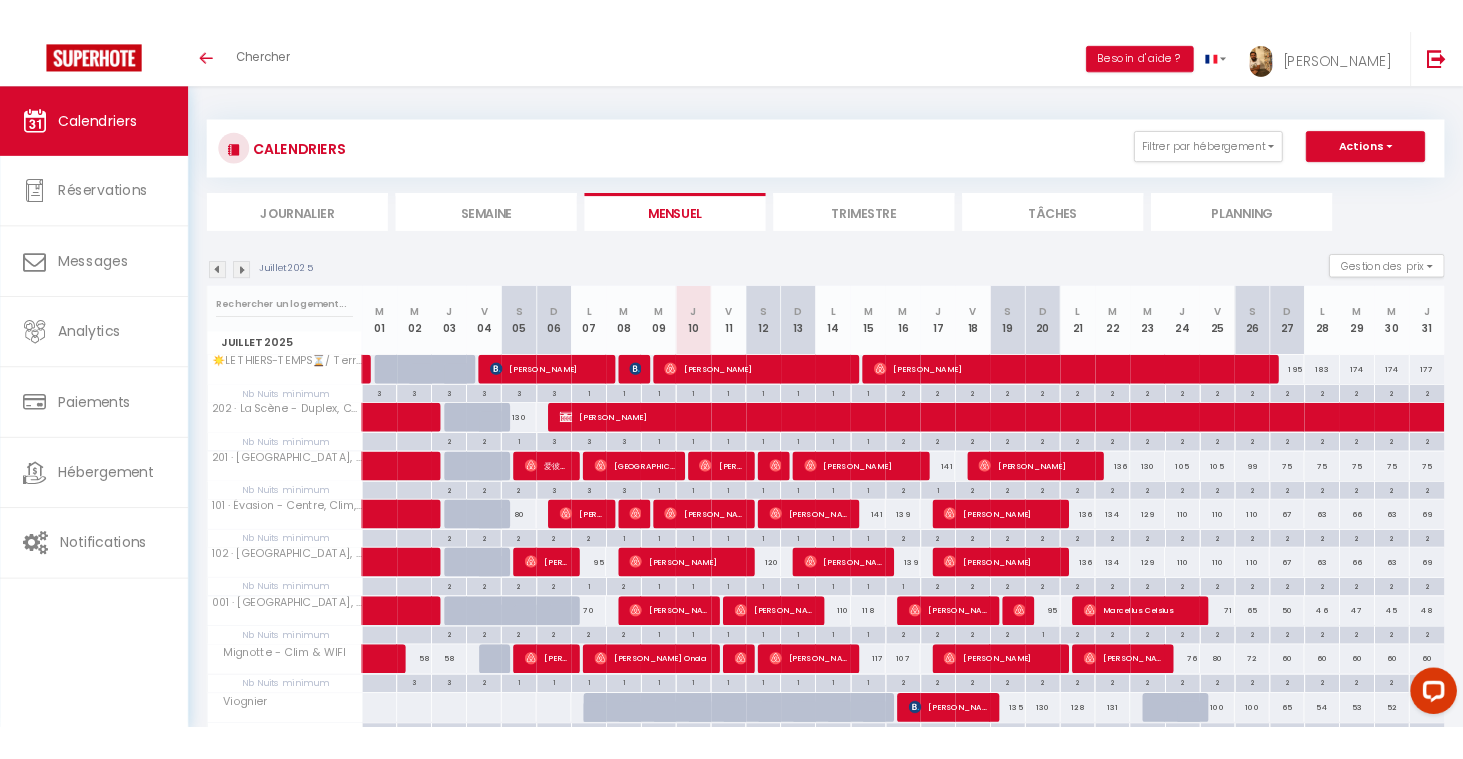 scroll, scrollTop: 0, scrollLeft: 0, axis: both 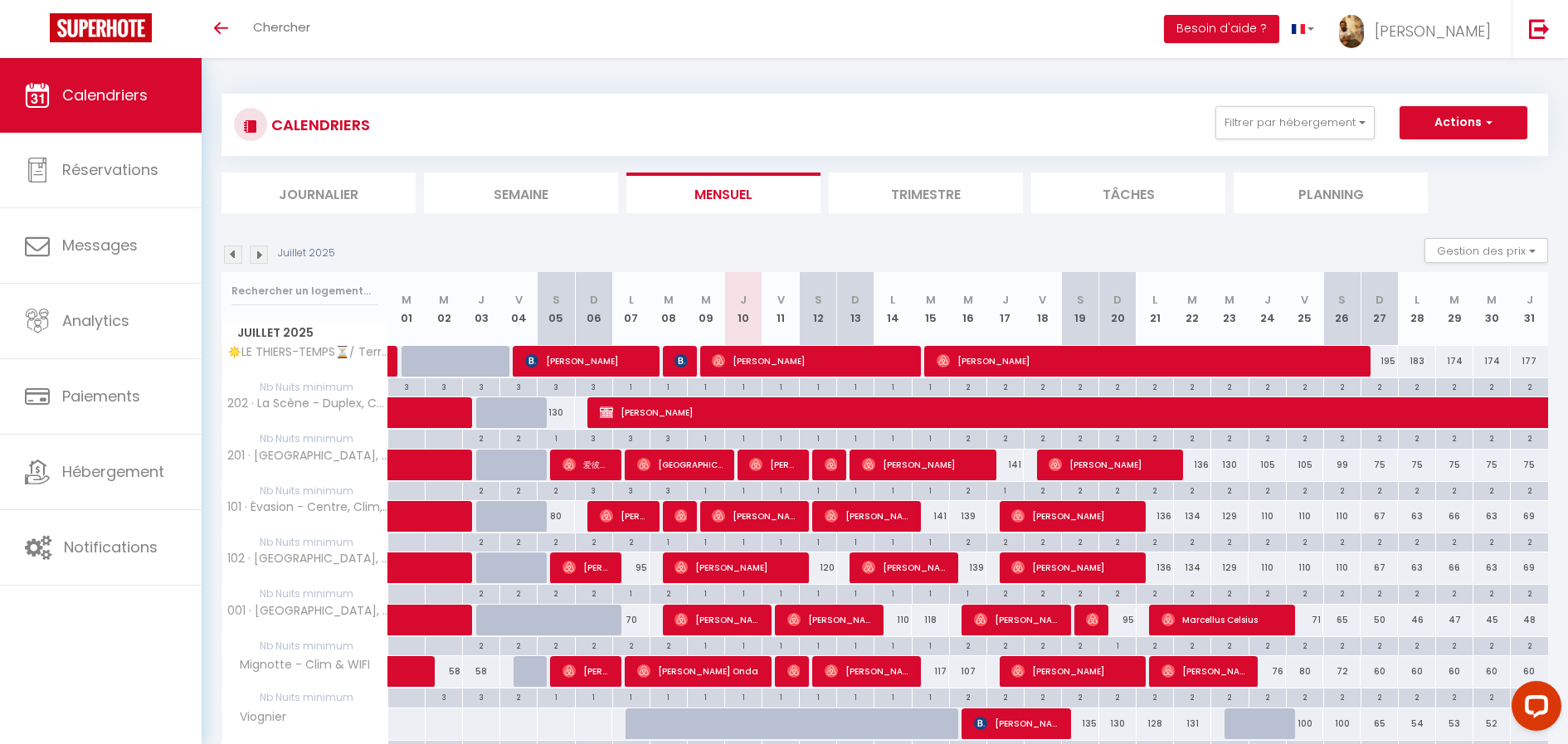 checkbox on "false" 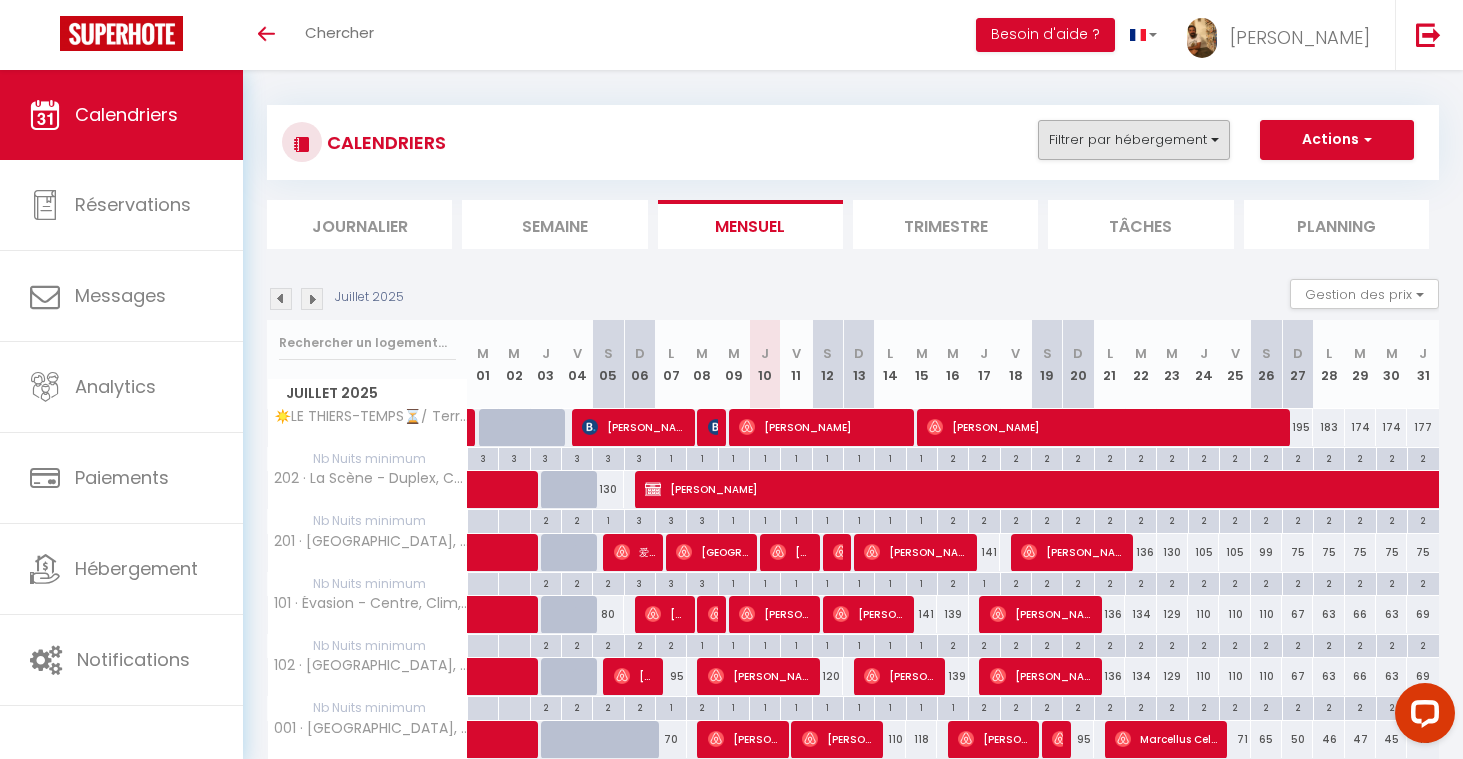 scroll, scrollTop: 19, scrollLeft: 0, axis: vertical 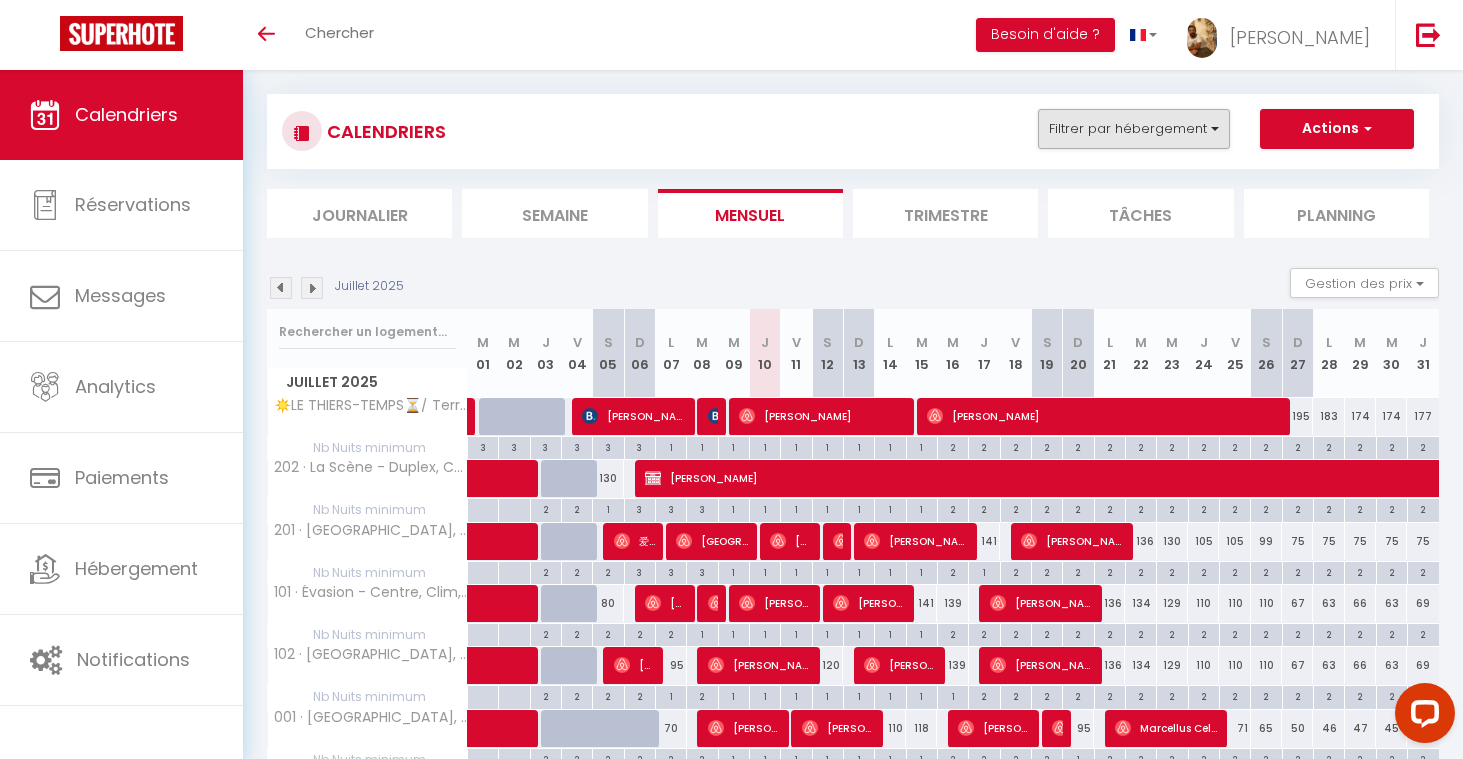 click on "Filtrer par hébergement" at bounding box center [1134, 129] 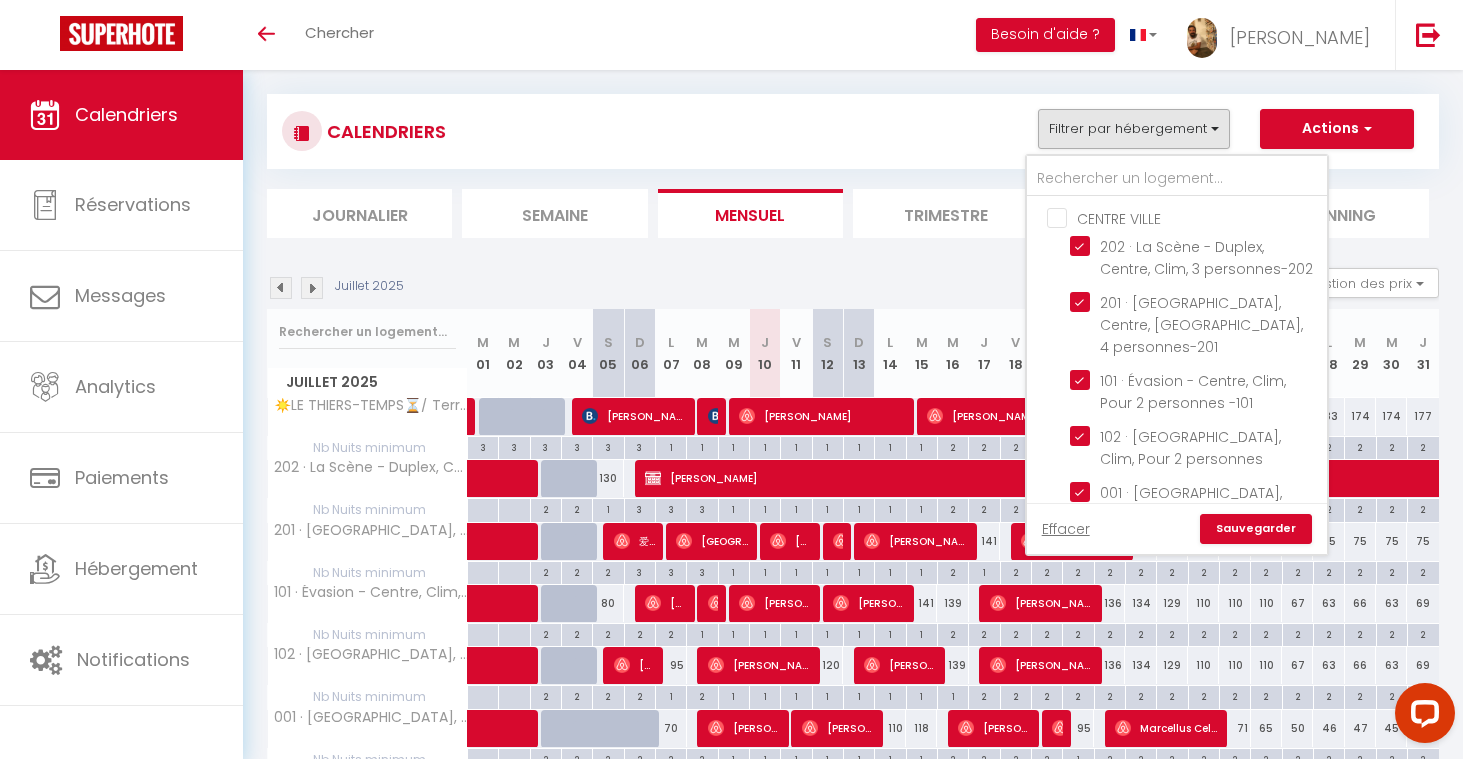 click on "Effacer" at bounding box center (1066, 529) 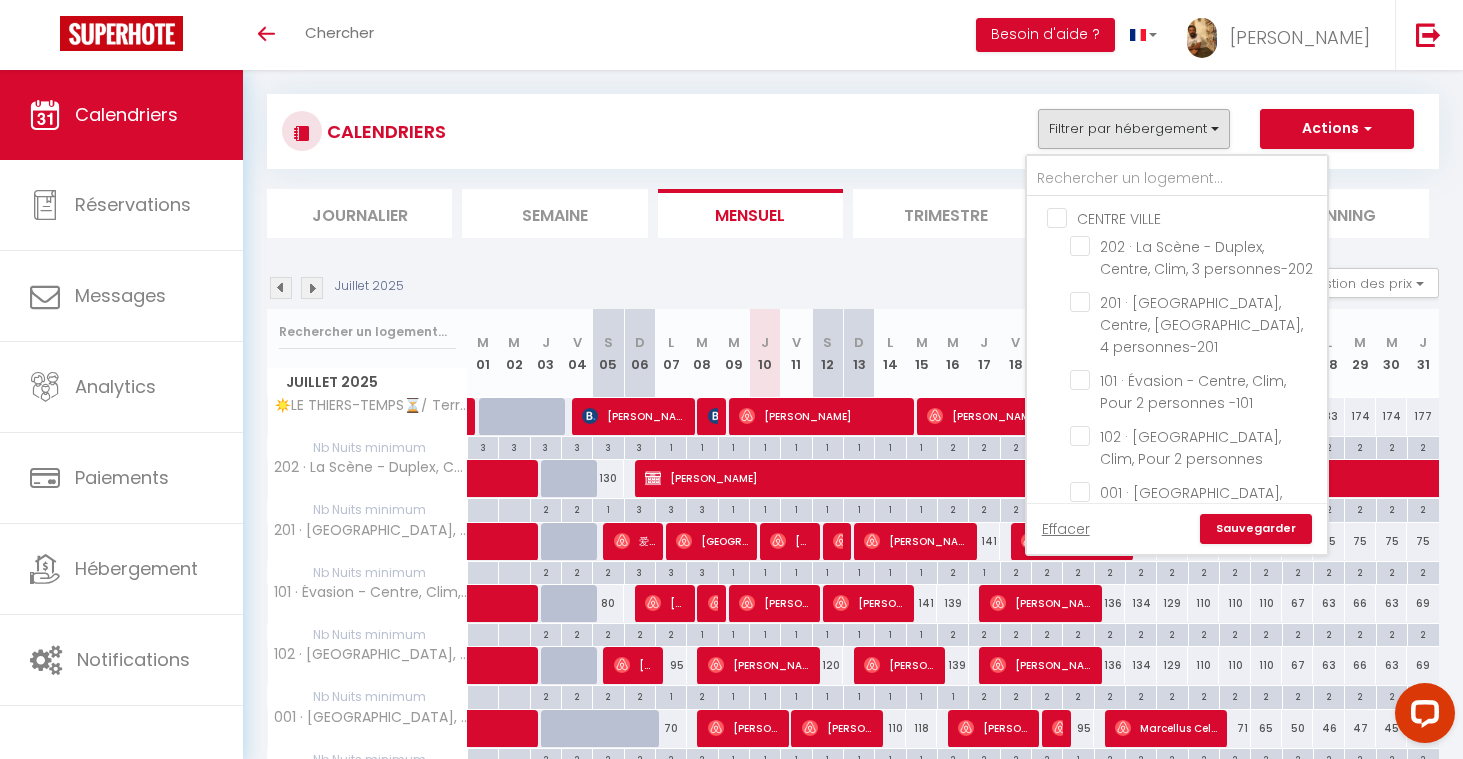 checkbox on "false" 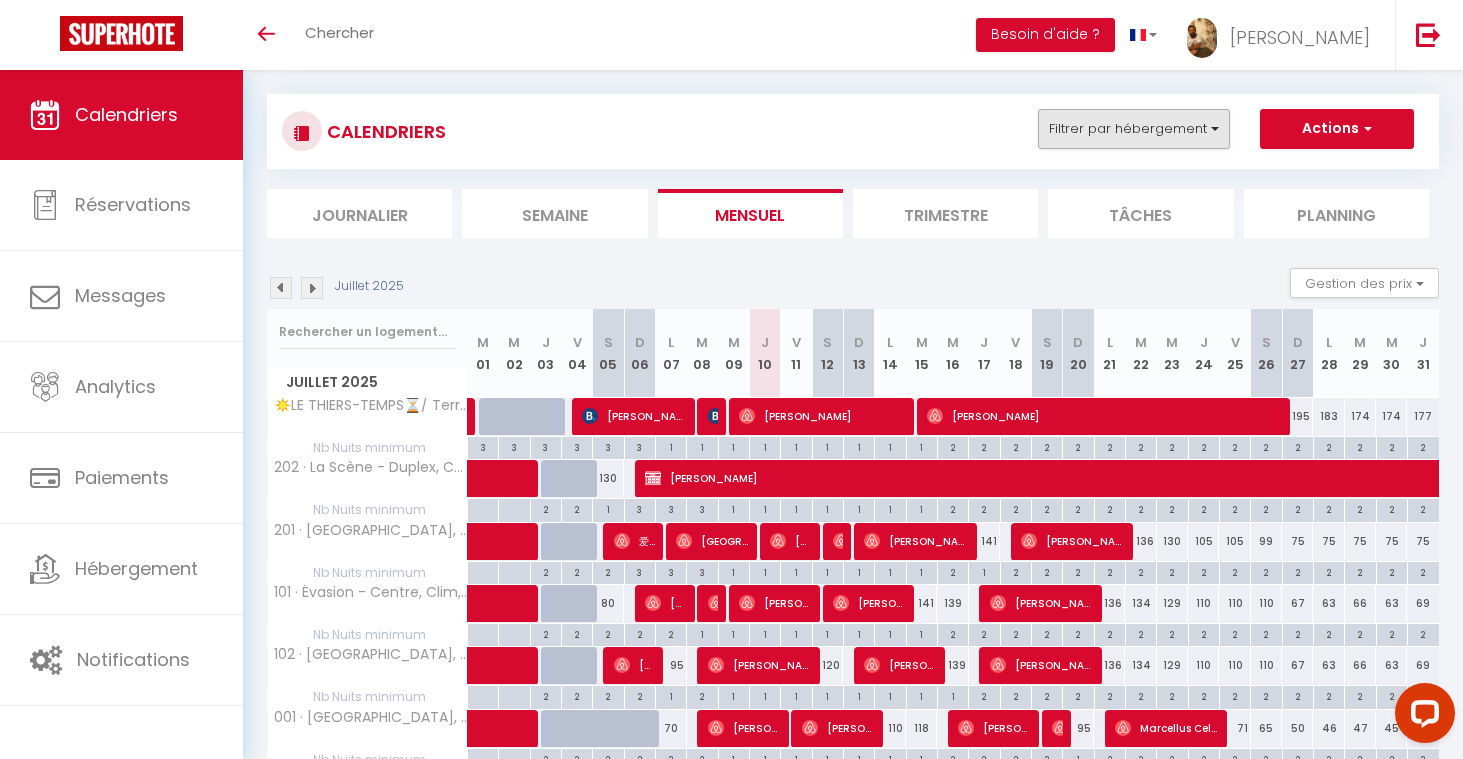 click on "Filtrer par hébergement" at bounding box center (1134, 129) 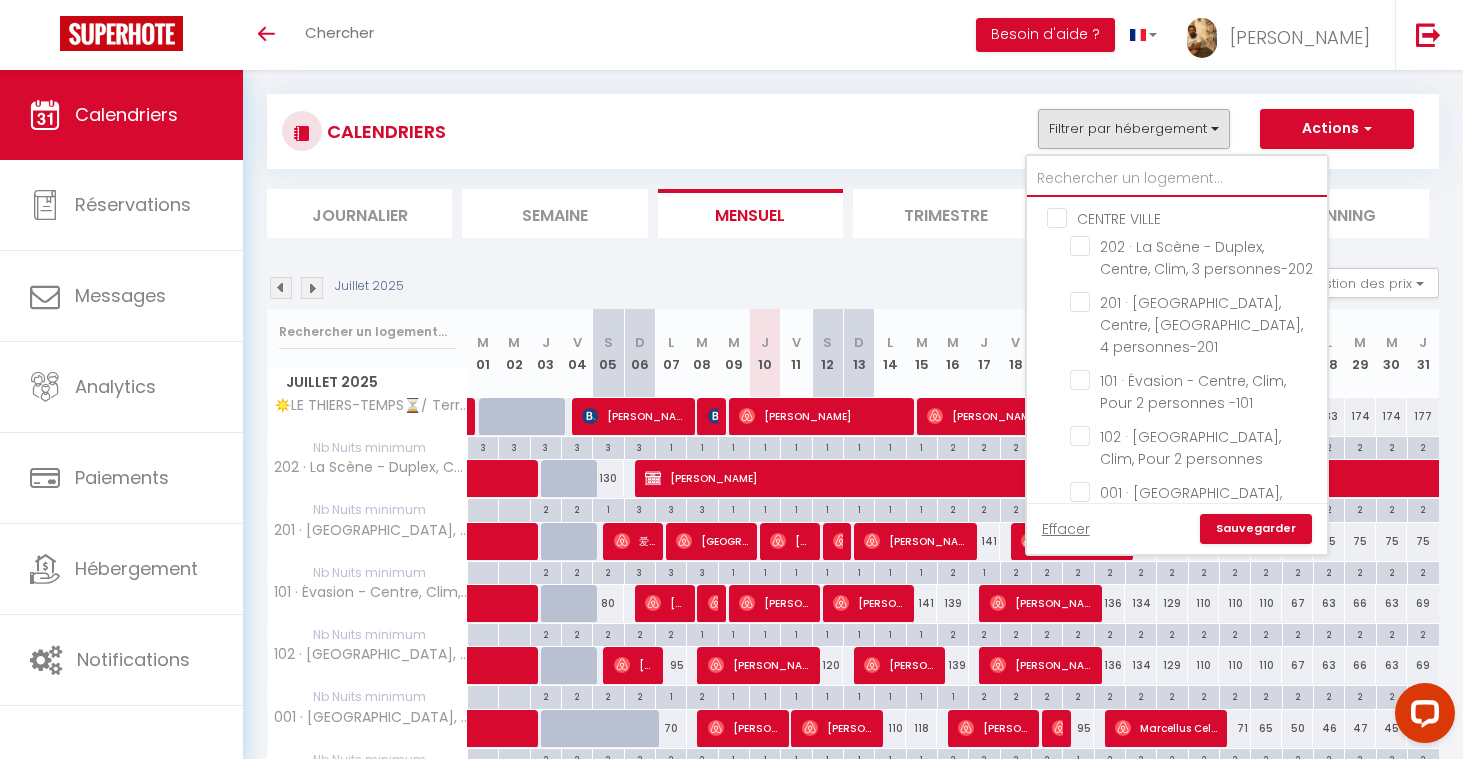 click at bounding box center [1177, 179] 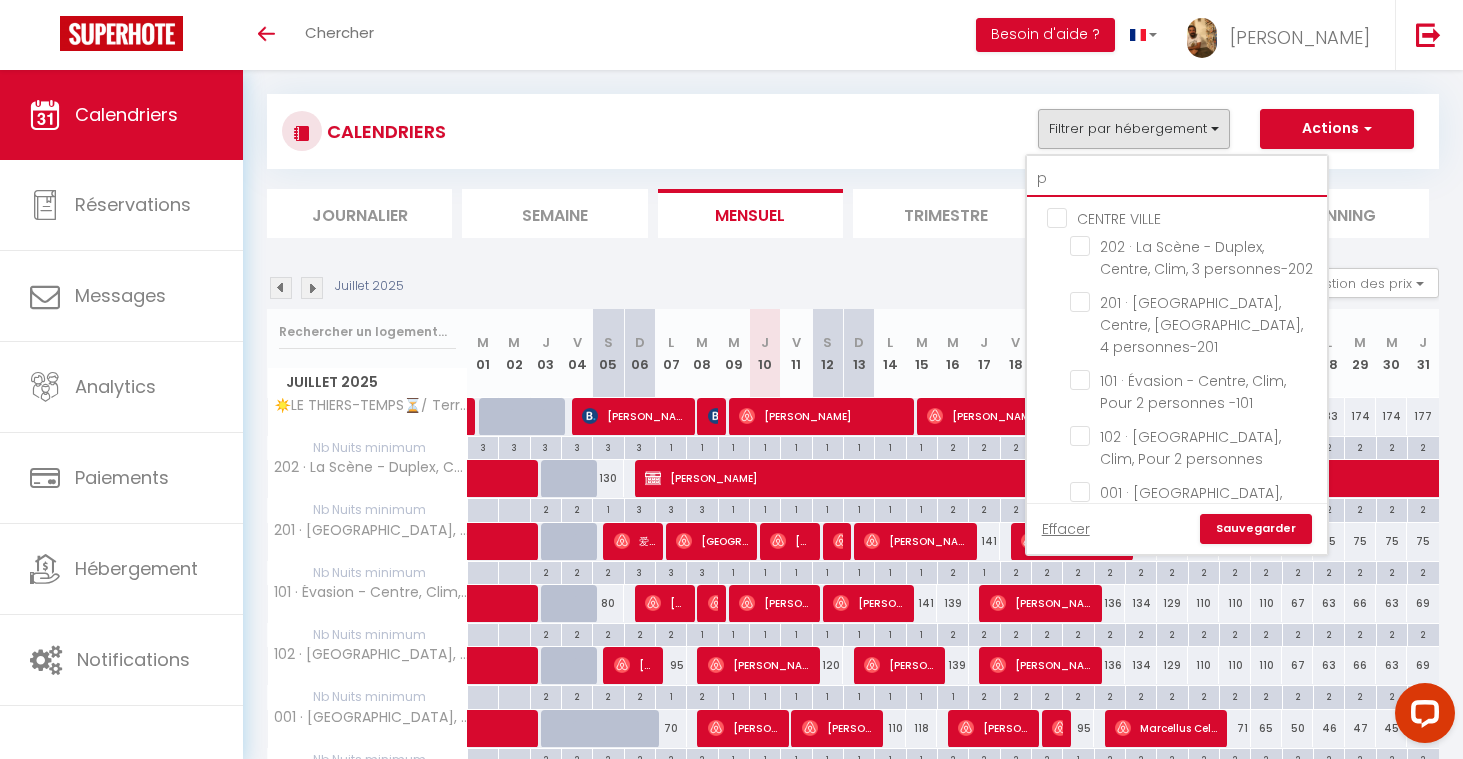 checkbox on "false" 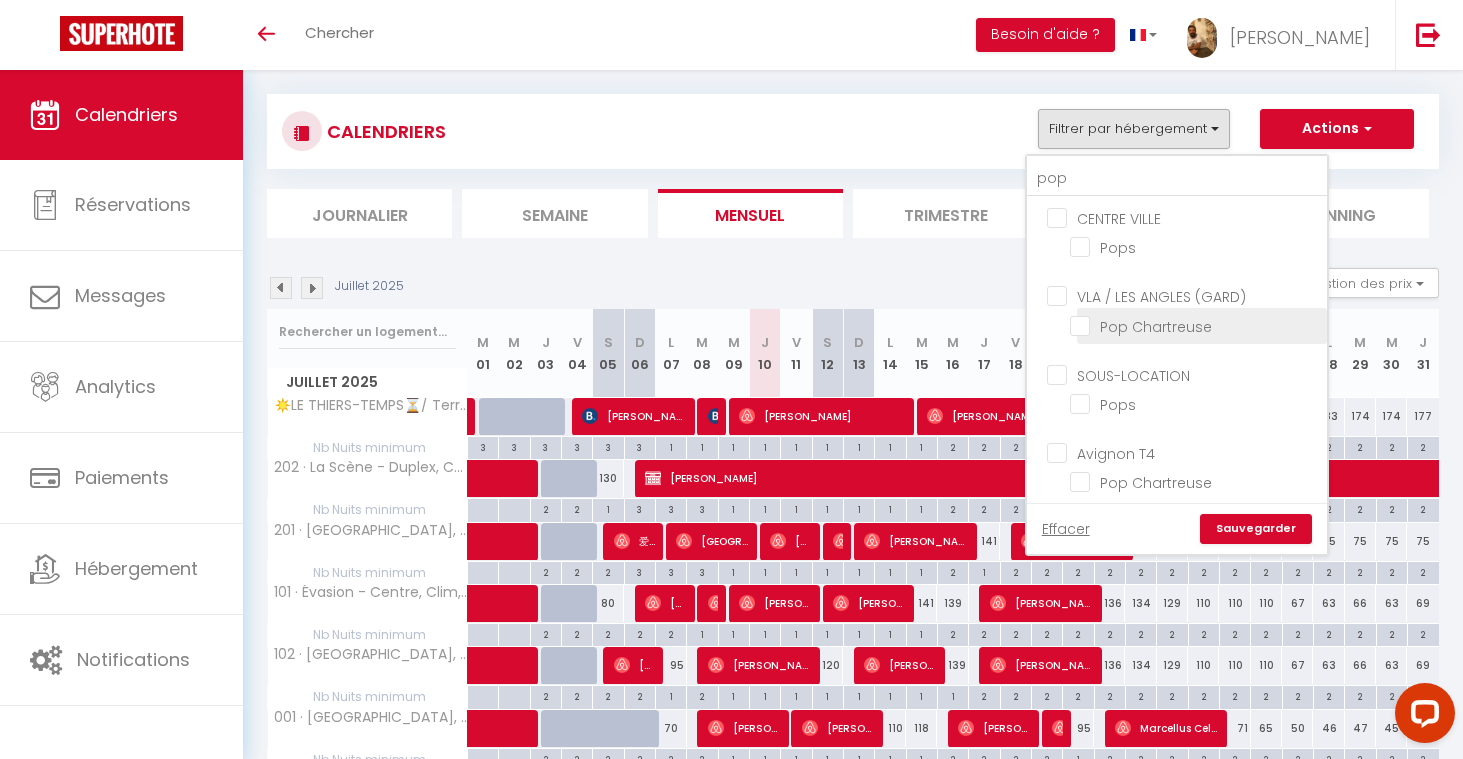 click on "Pop Chartreuse" at bounding box center [1195, 324] 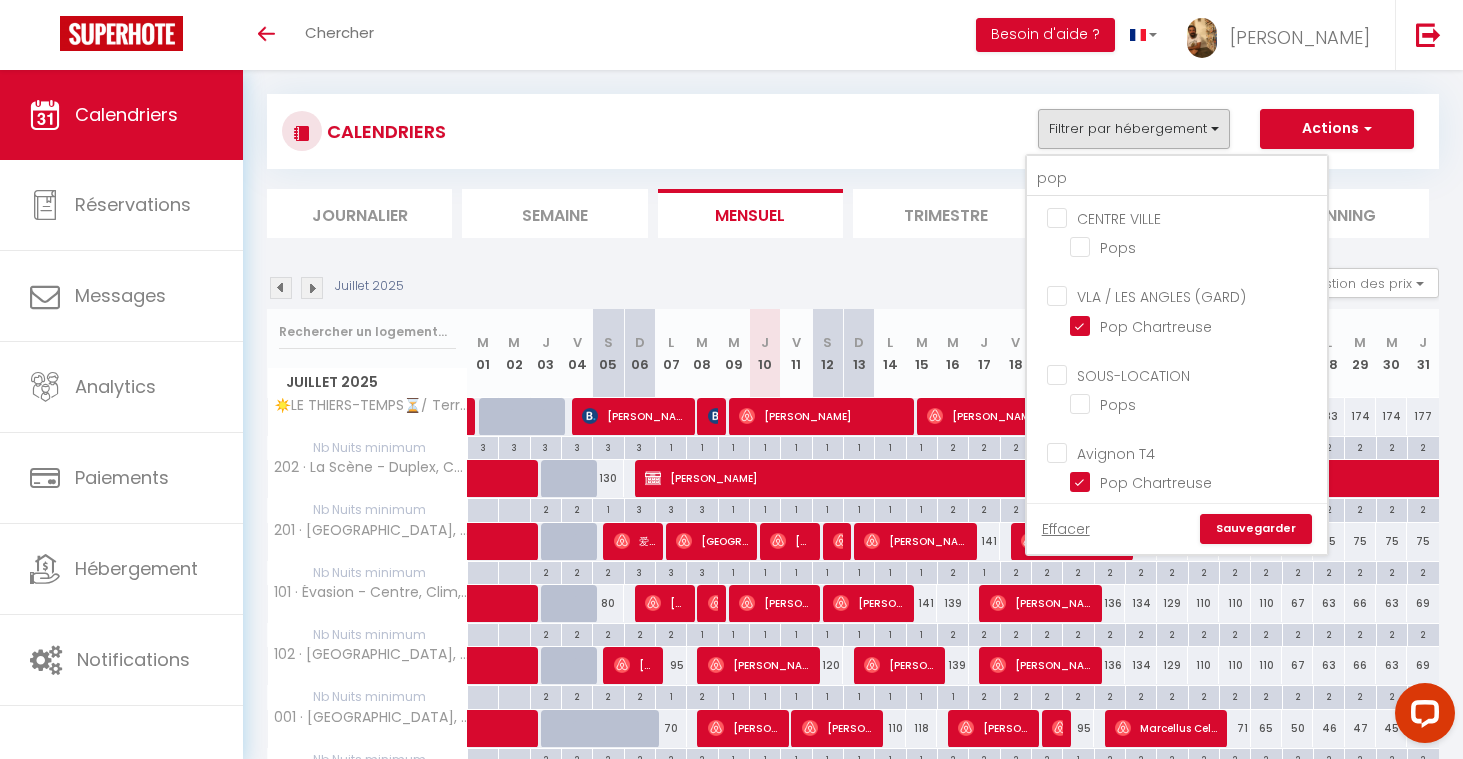 click on "Sauvegarder" at bounding box center [1256, 529] 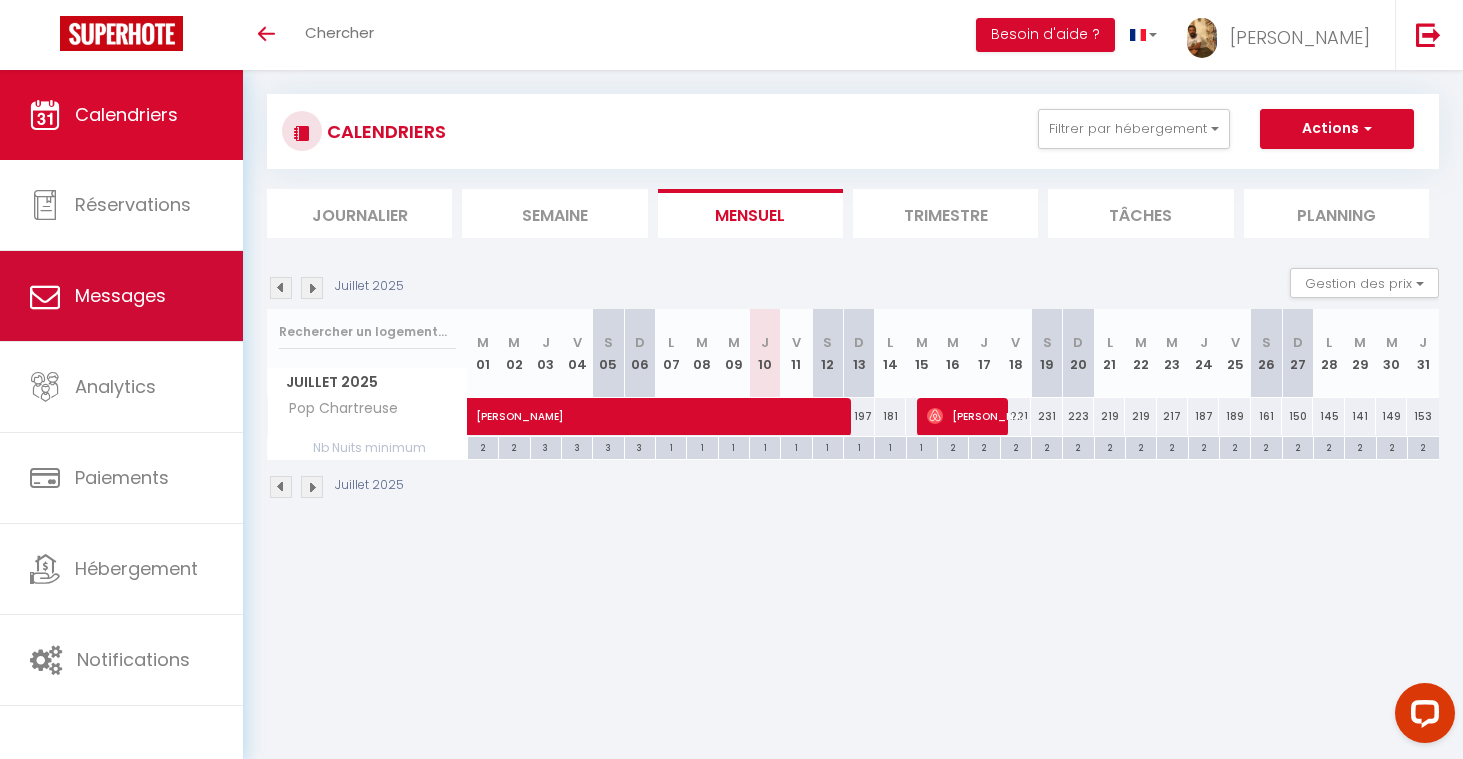 scroll, scrollTop: 0, scrollLeft: 0, axis: both 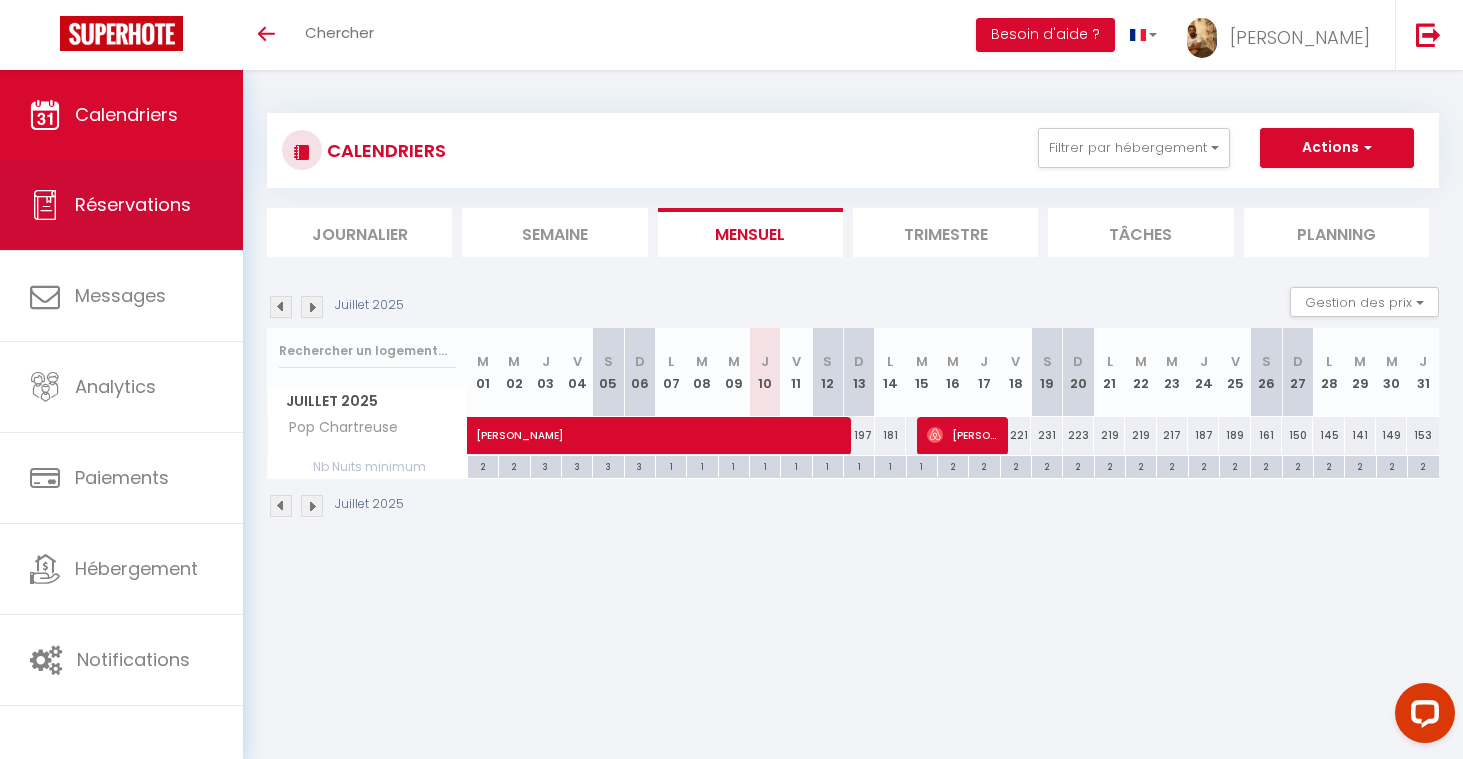 click on "Réservations" at bounding box center [133, 204] 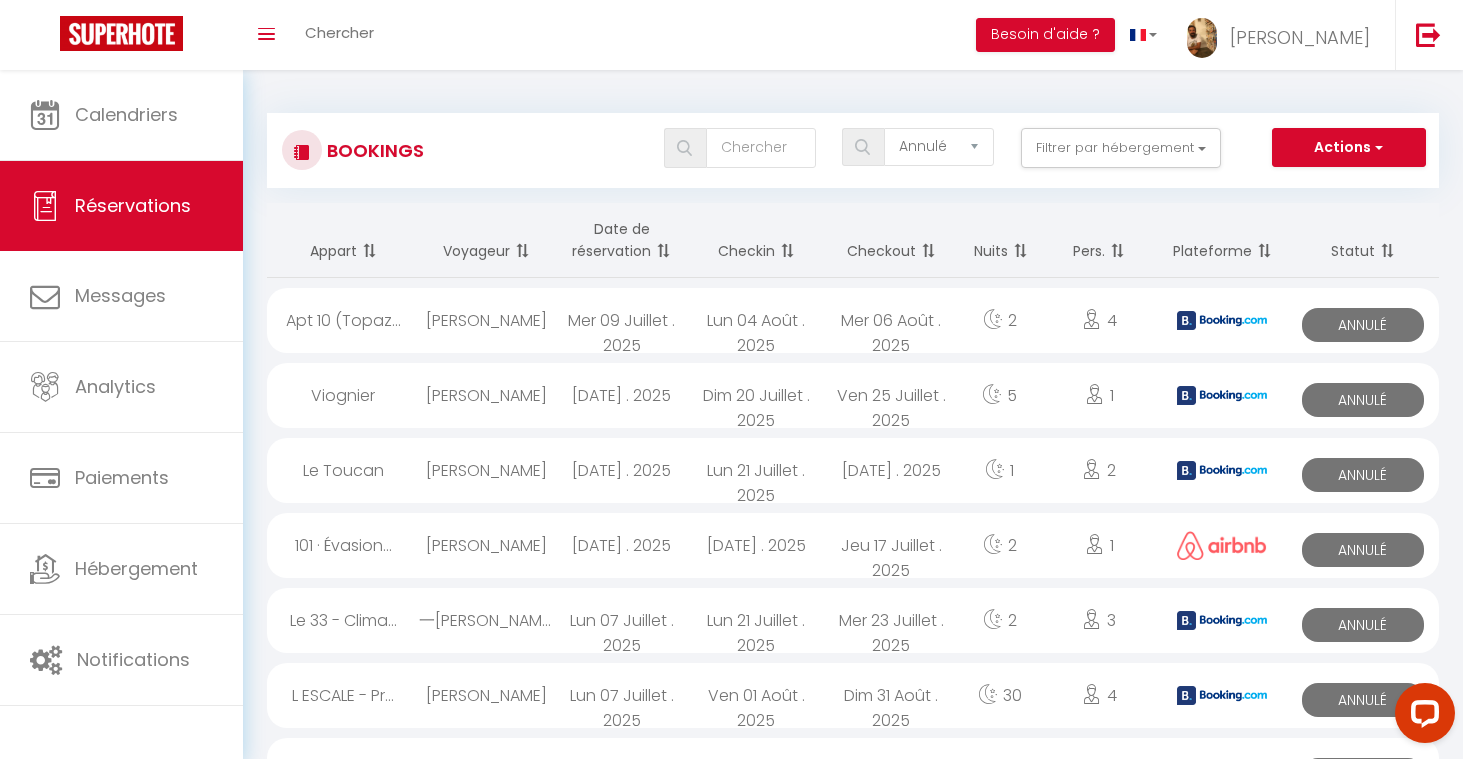 scroll, scrollTop: 0, scrollLeft: 0, axis: both 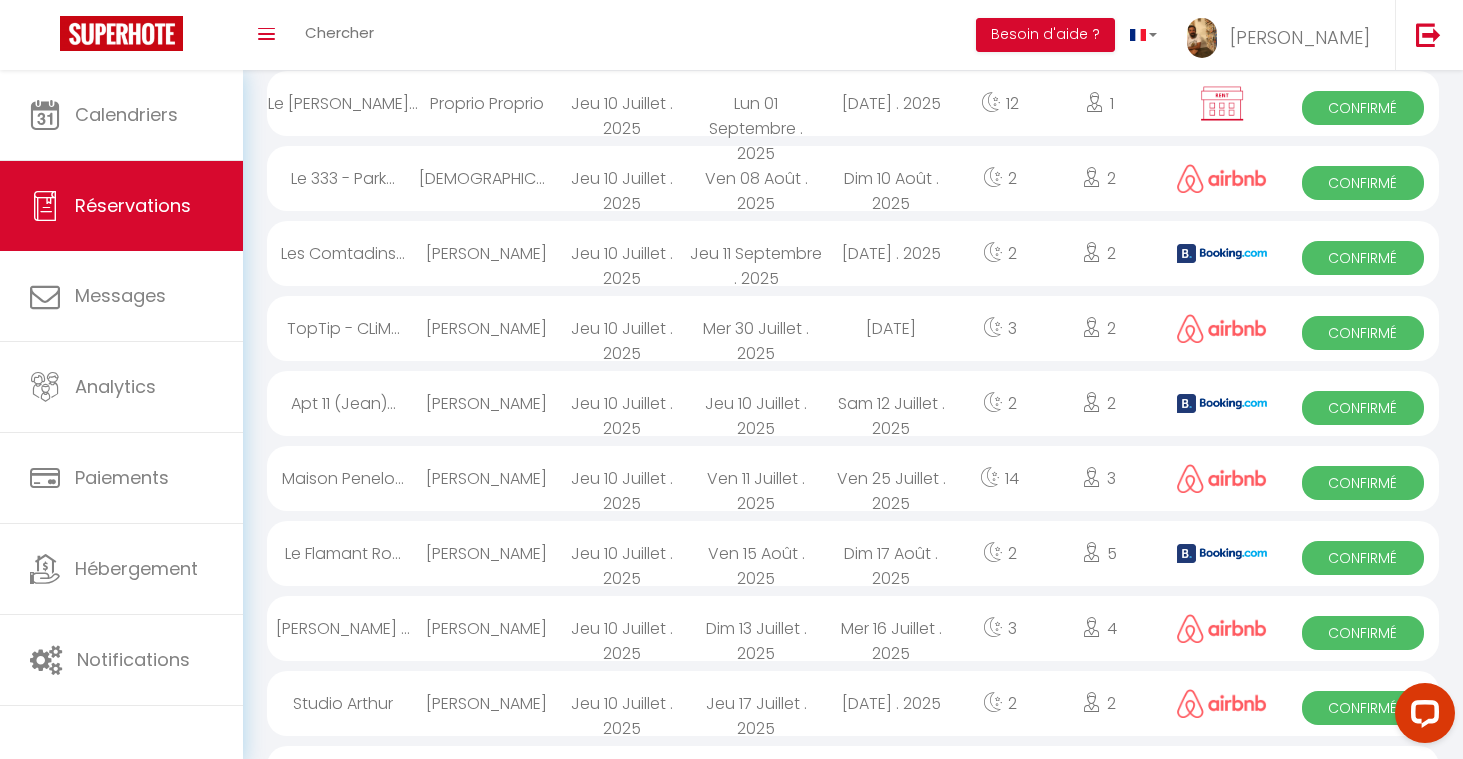 click on "14" at bounding box center (1000, 478) 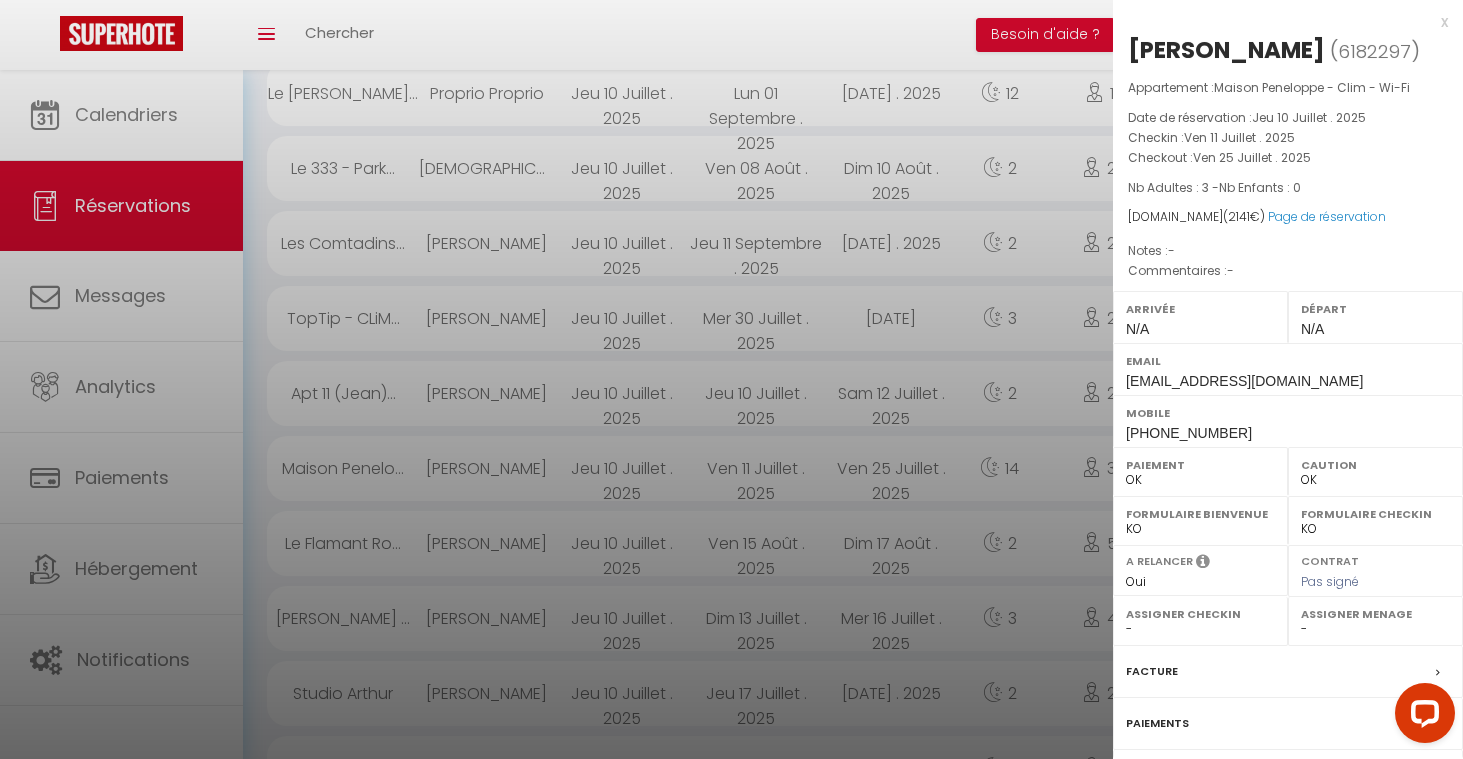 scroll, scrollTop: 528, scrollLeft: 0, axis: vertical 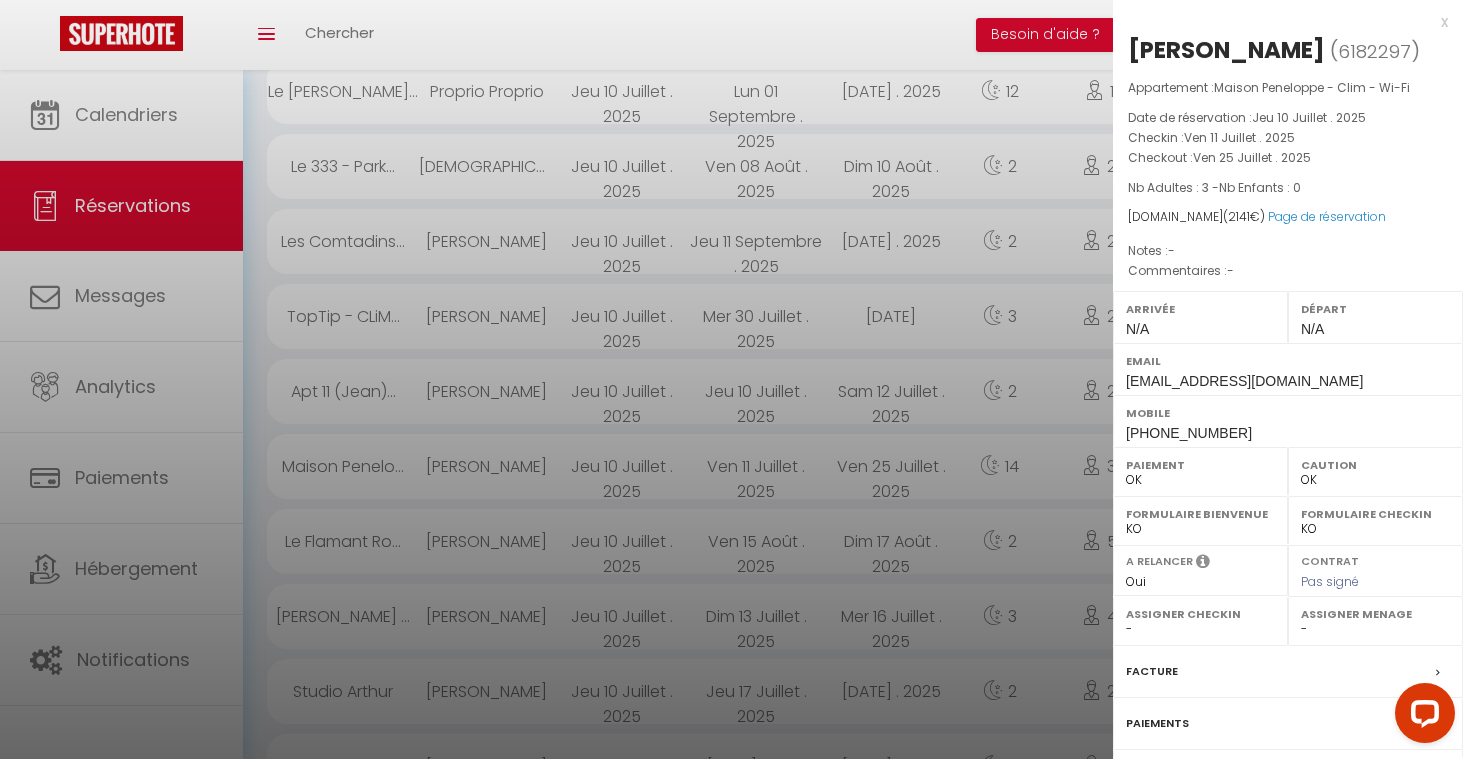 click on "x" at bounding box center [1280, 22] 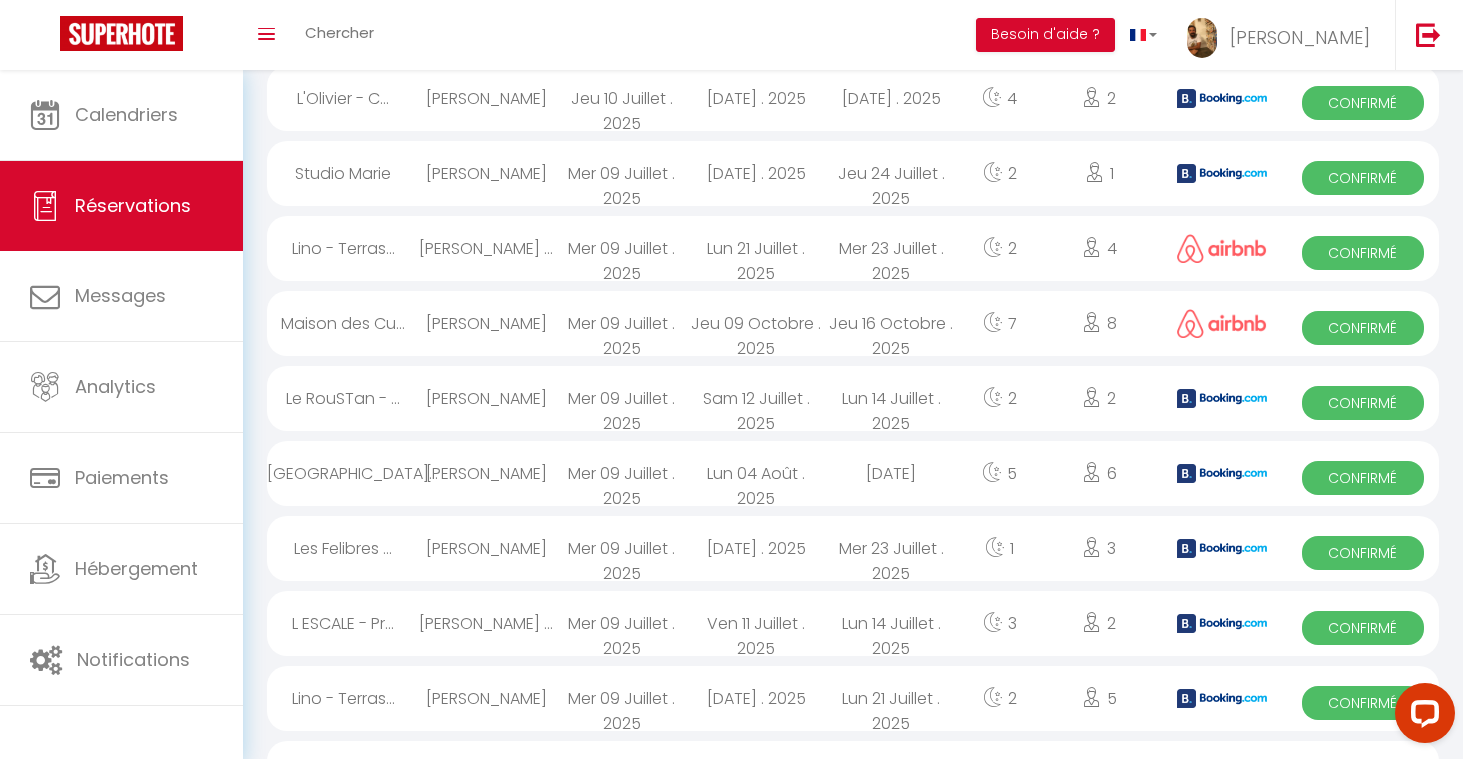 scroll, scrollTop: 1208, scrollLeft: 0, axis: vertical 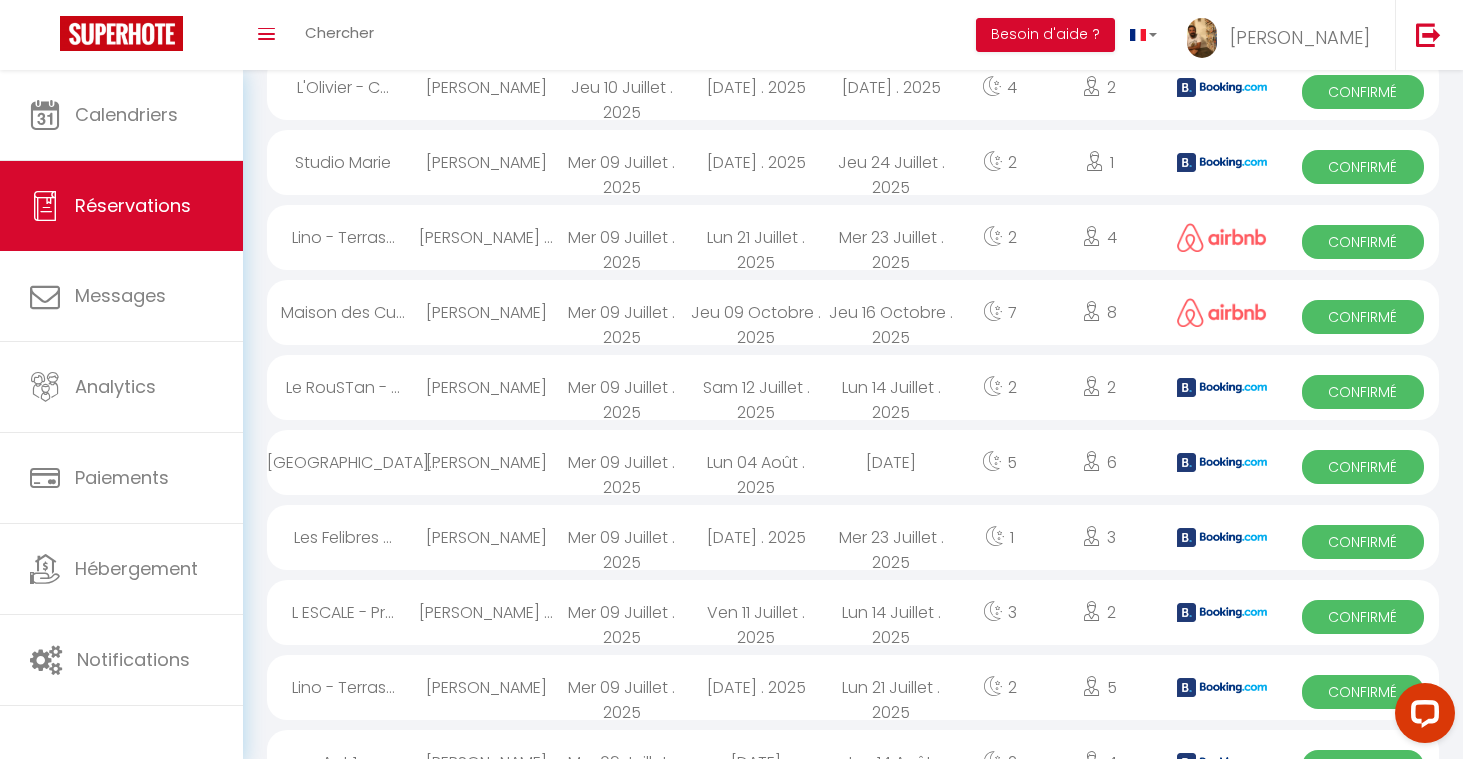 click on "Lun 14 Juillet . 2025" at bounding box center (891, 612) 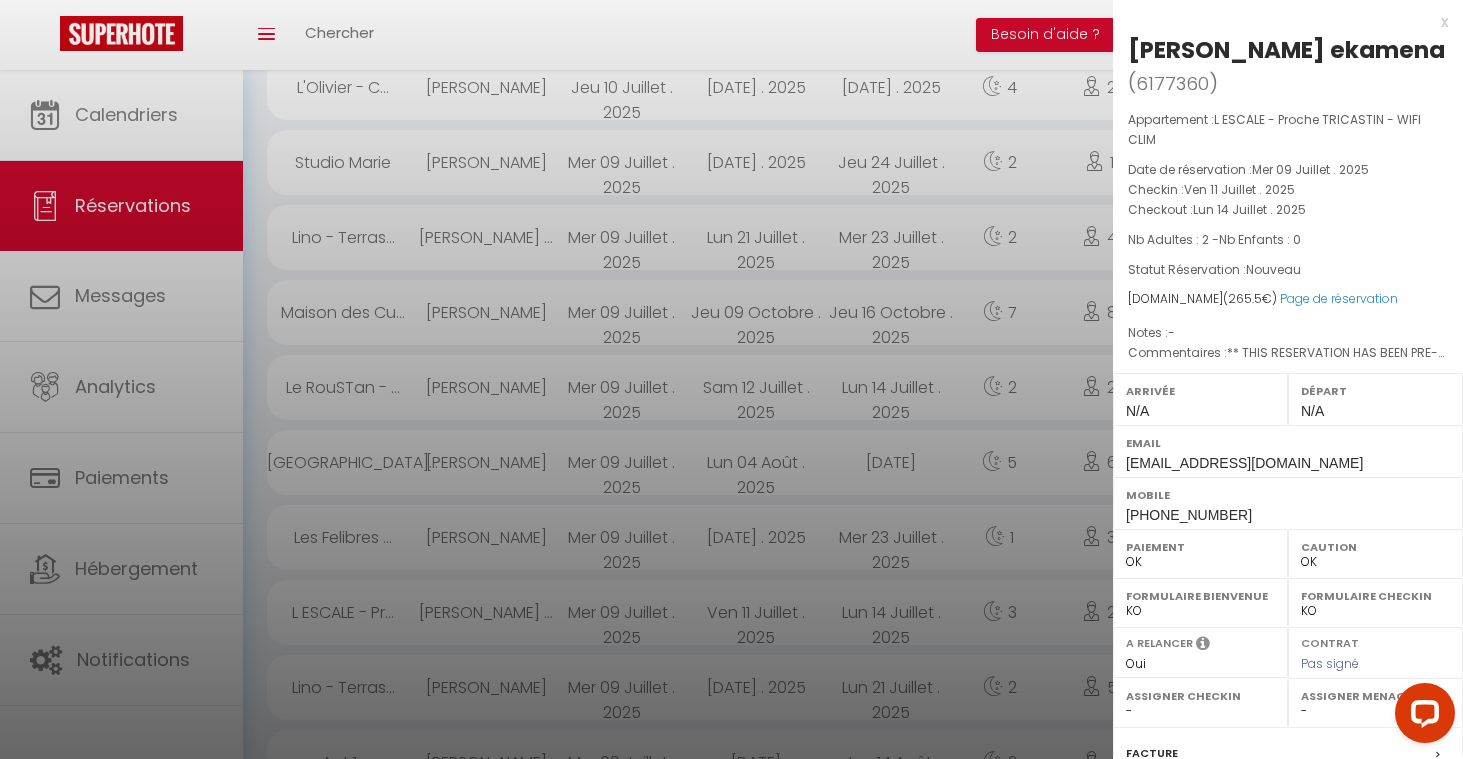 click on "x" at bounding box center [1280, 22] 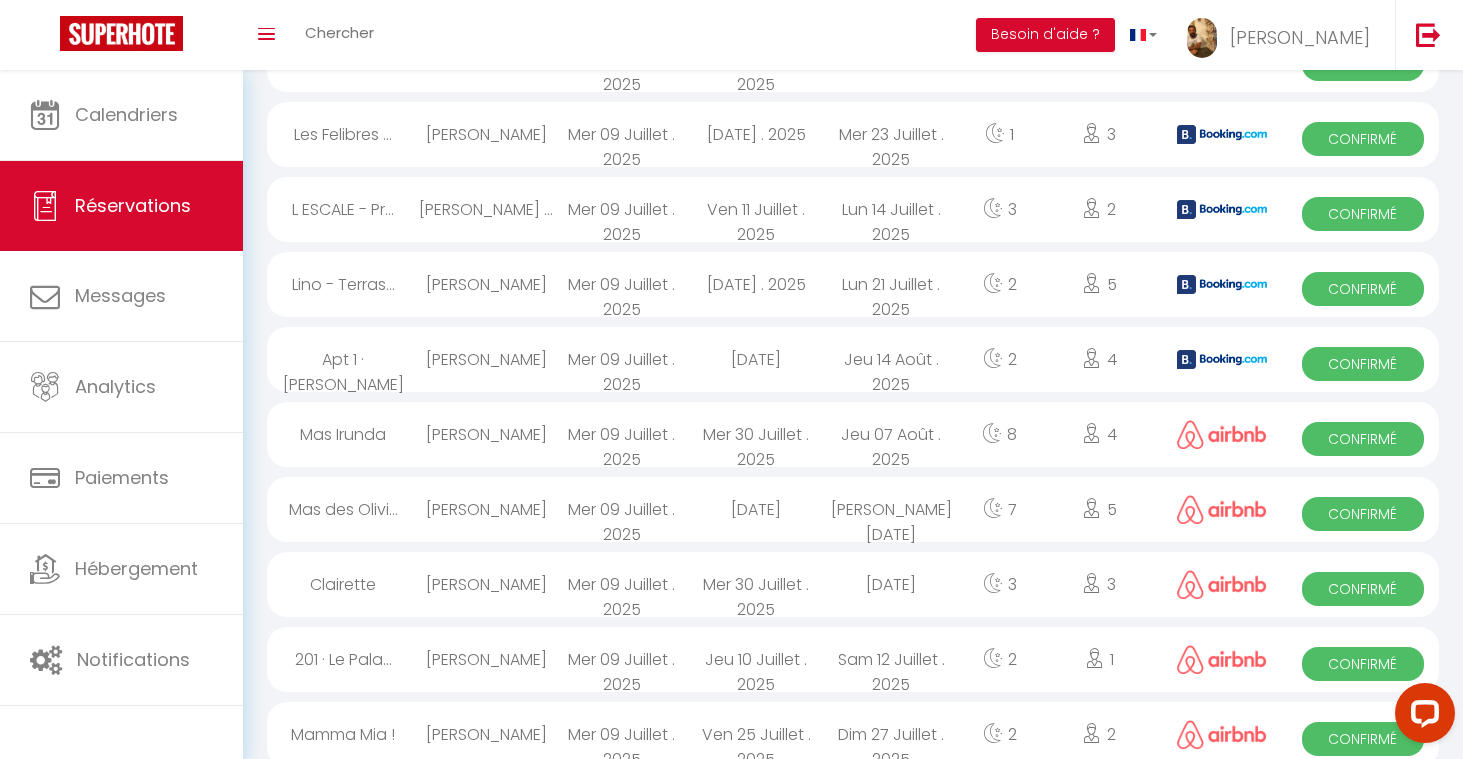 scroll, scrollTop: 1618, scrollLeft: 0, axis: vertical 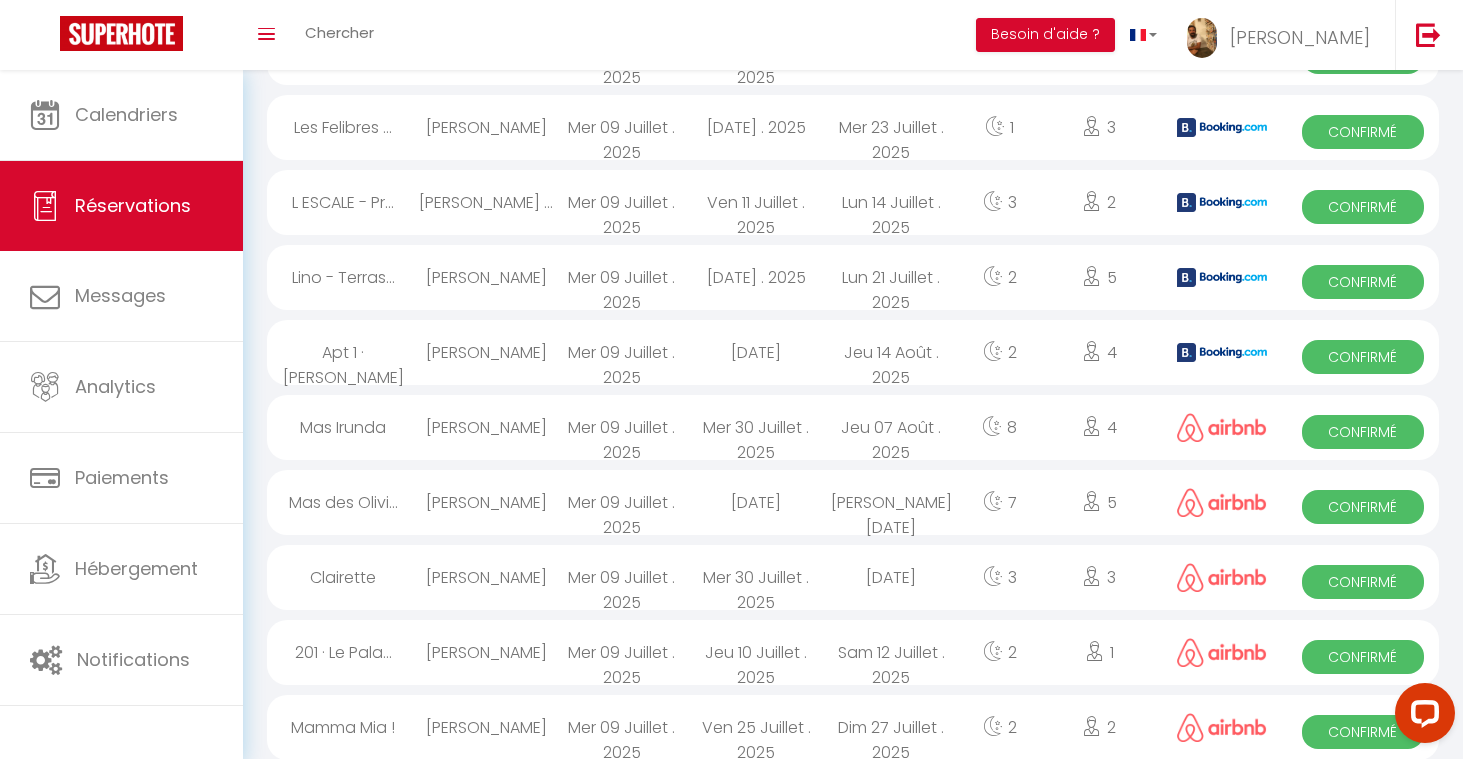 click on "Jeu 07 Août . 2025" at bounding box center (891, 427) 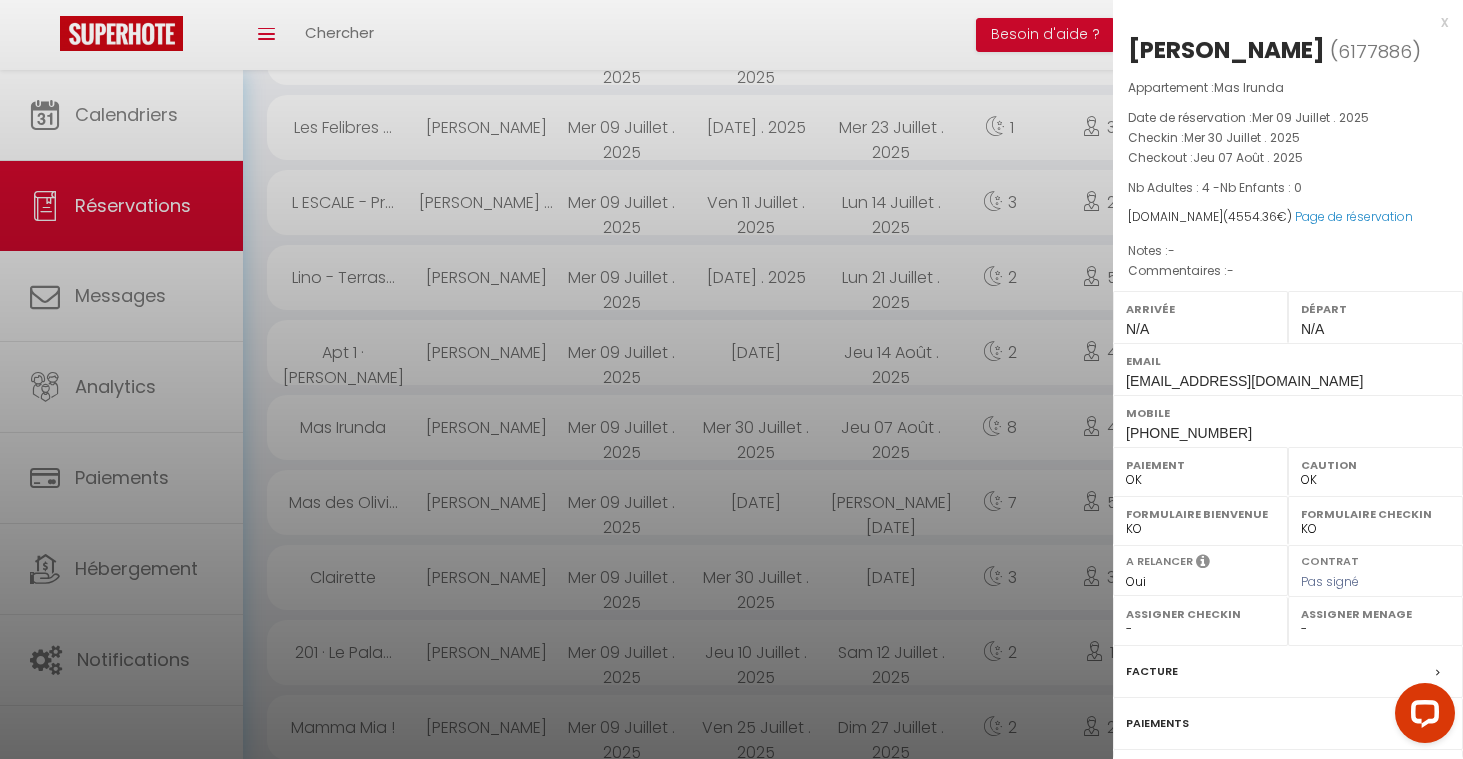 click on "x" at bounding box center [1280, 22] 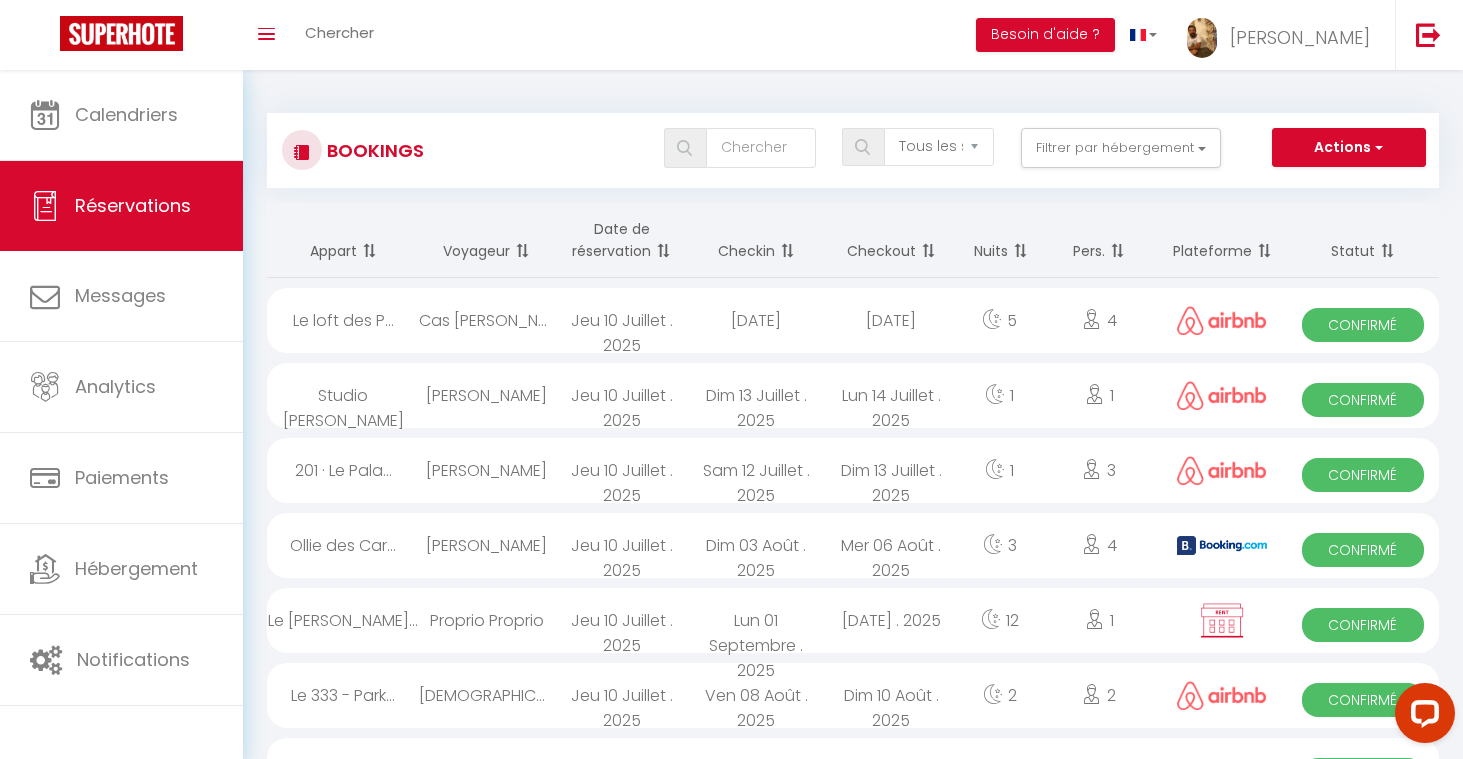 scroll, scrollTop: 0, scrollLeft: 0, axis: both 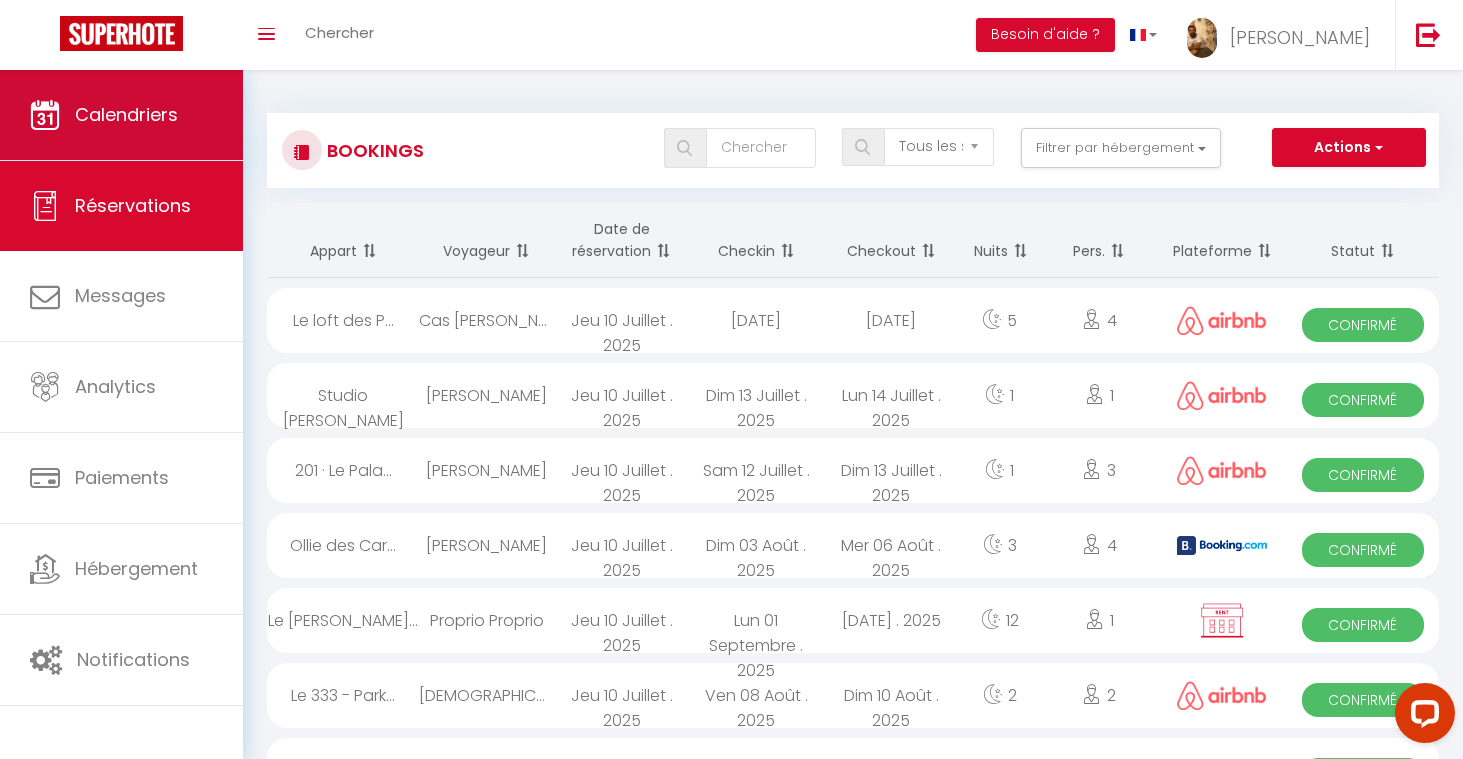 click on "Calendriers" at bounding box center [121, 115] 